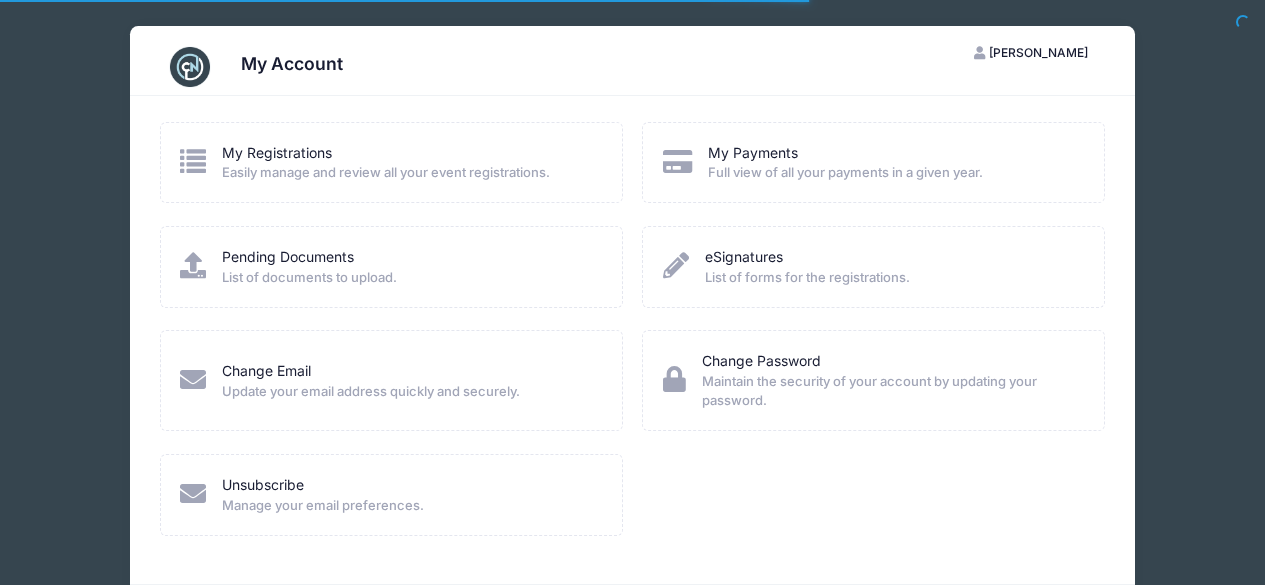 scroll, scrollTop: 0, scrollLeft: 0, axis: both 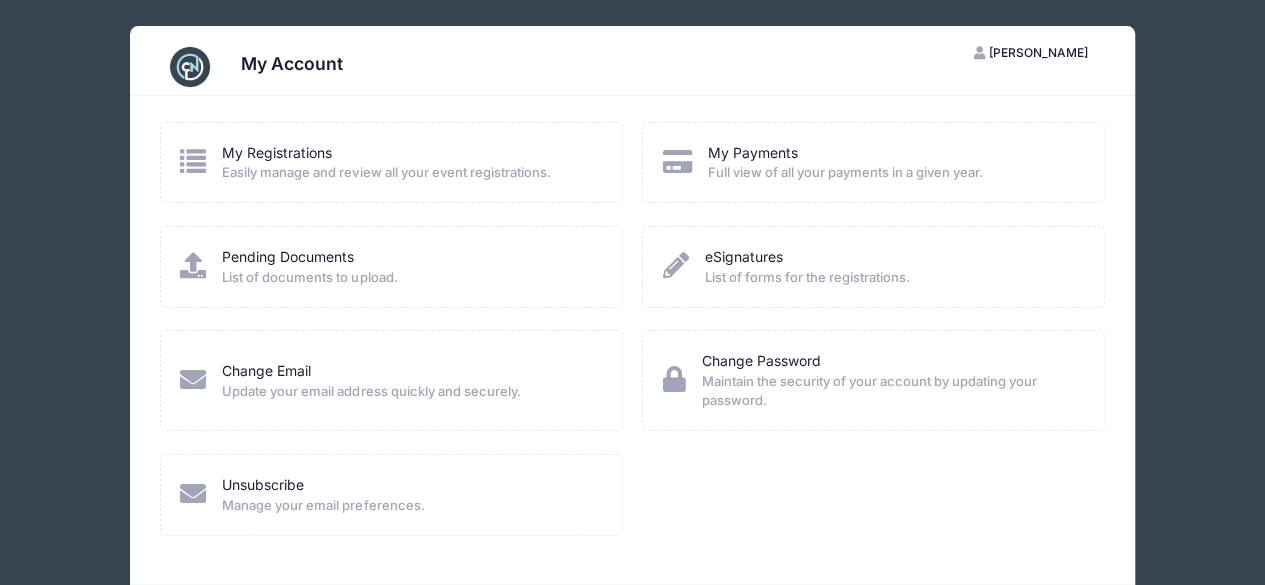 click on "Pending Documents List of documents to upload." at bounding box center (309, 267) 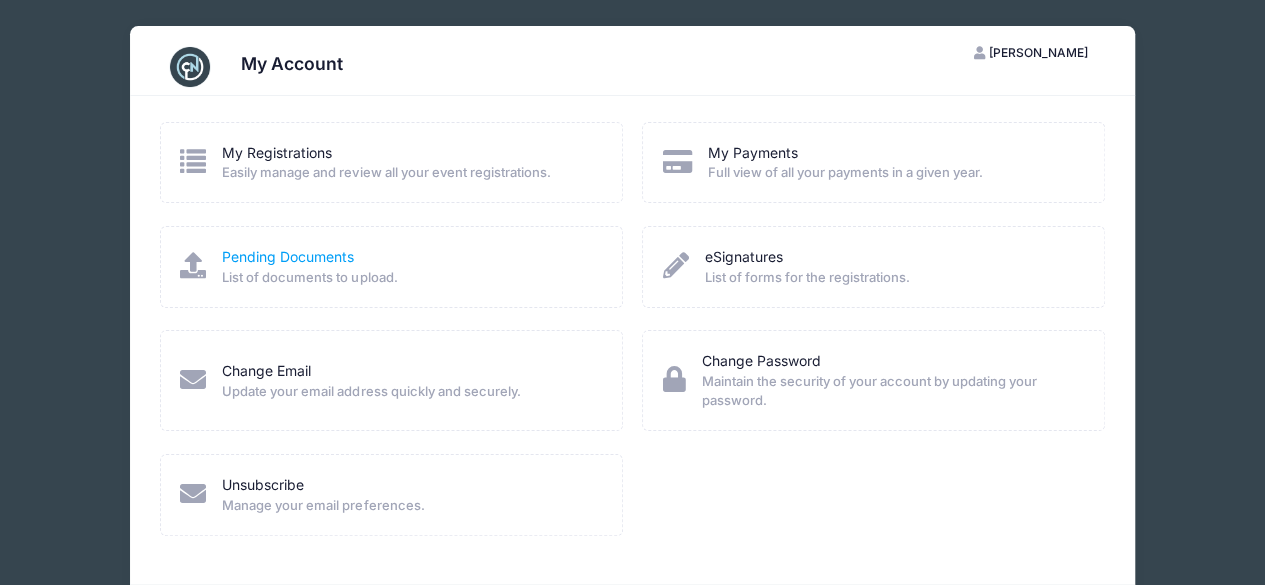 click on "Pending Documents" at bounding box center [288, 256] 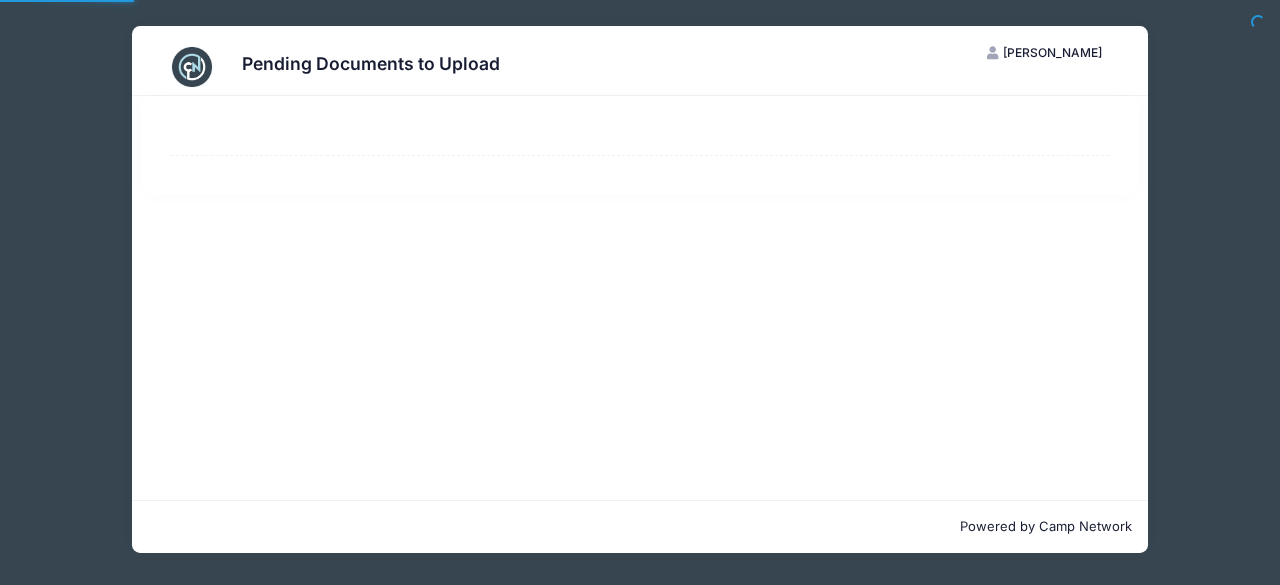 scroll, scrollTop: 0, scrollLeft: 0, axis: both 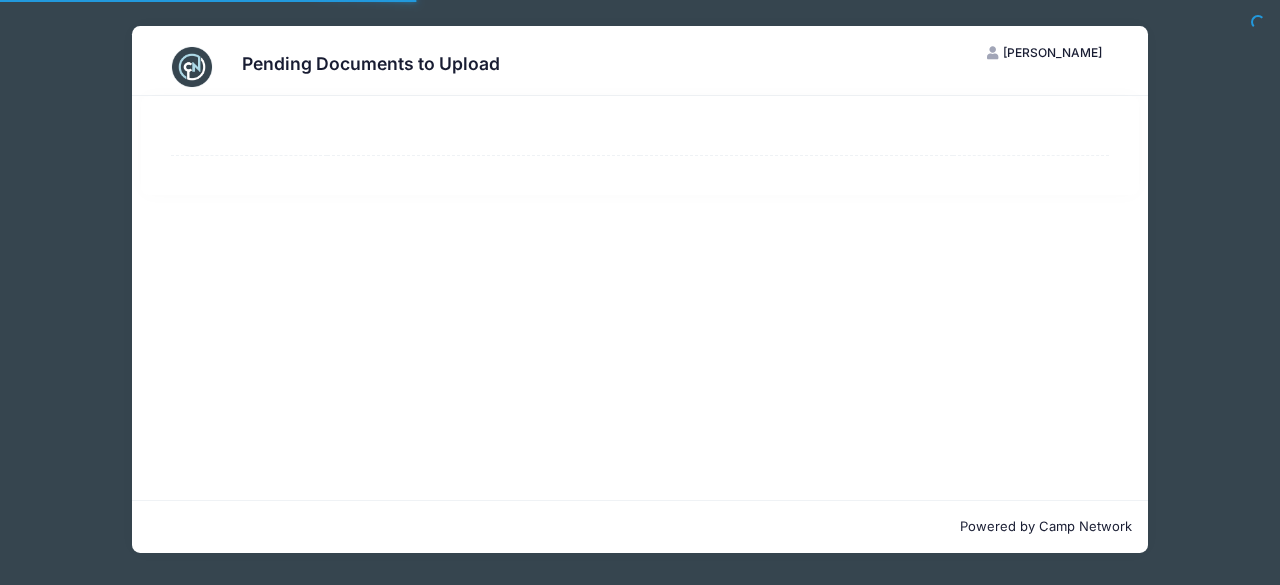 select on "50" 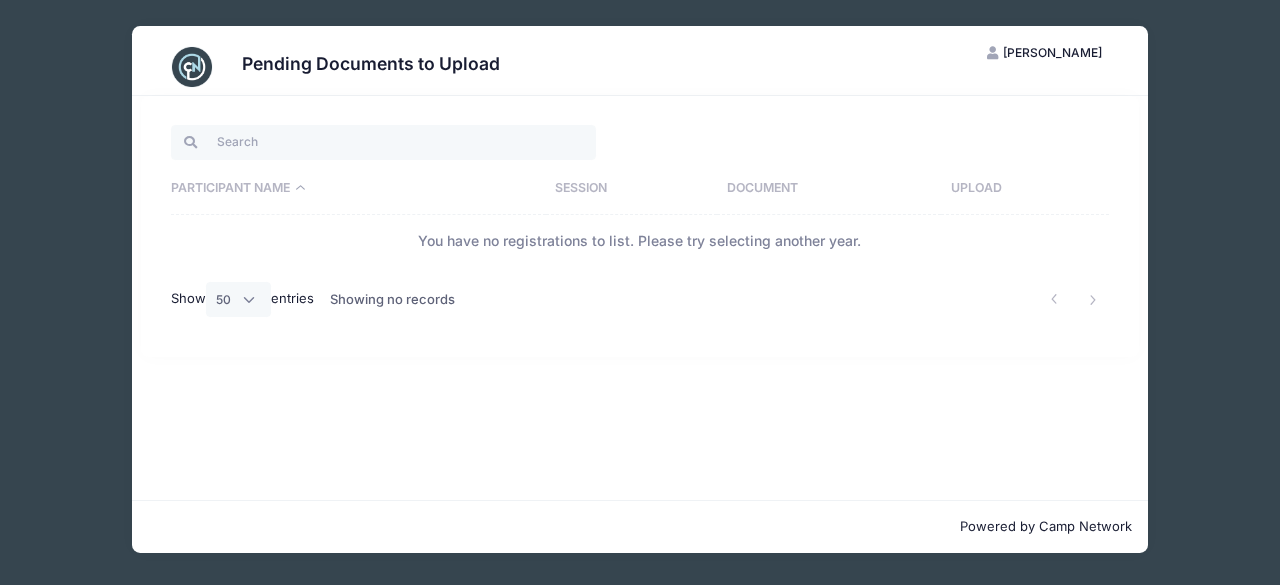 click on "Pending Documents to Upload
CL [PERSON_NAME]      My Account
Logout
Participant Name Session Document Upload
You have no registrations to list. Please try selecting another year.
Show  All 10 25 50  entries Showing no records" at bounding box center (640, 289) 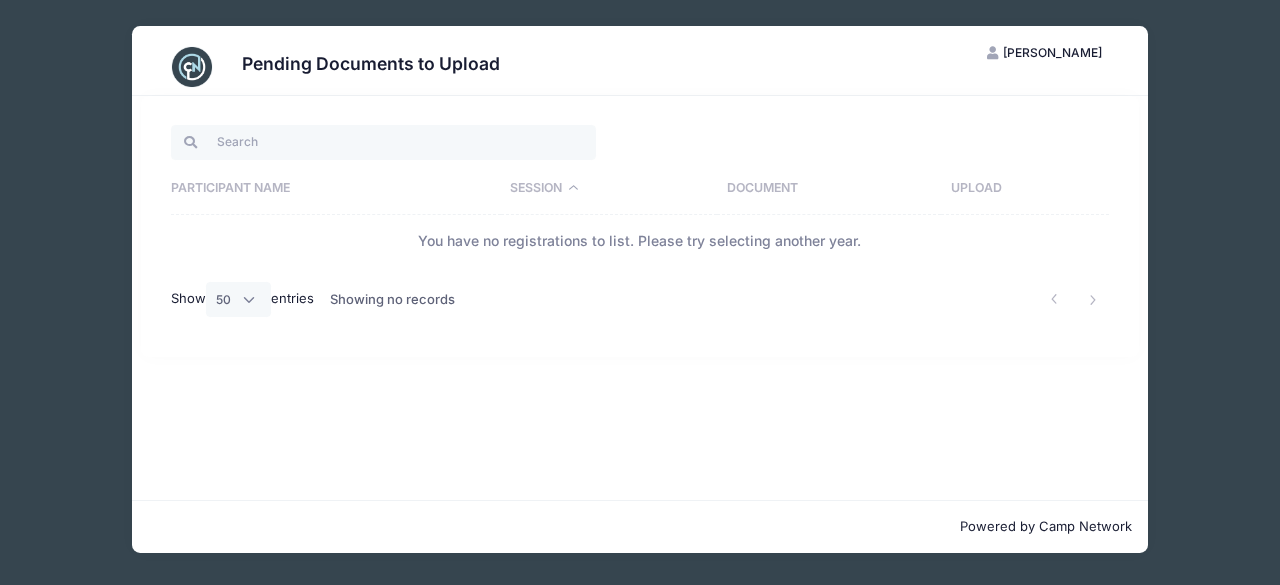 click on "Document" at bounding box center [829, 189] 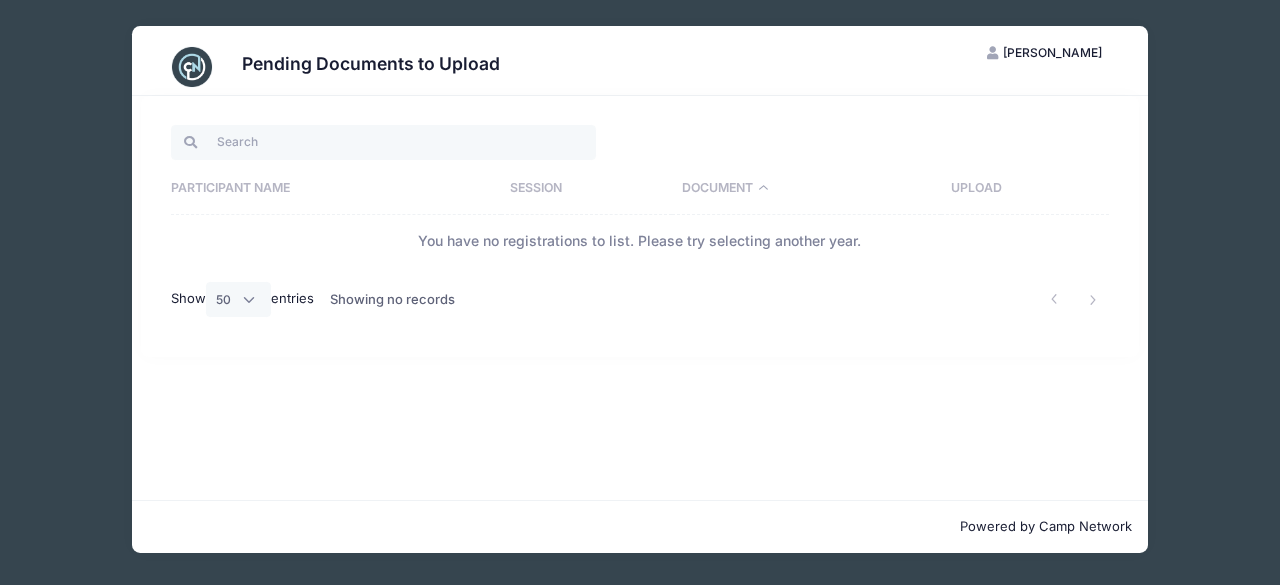 click on "Upload" at bounding box center (1025, 189) 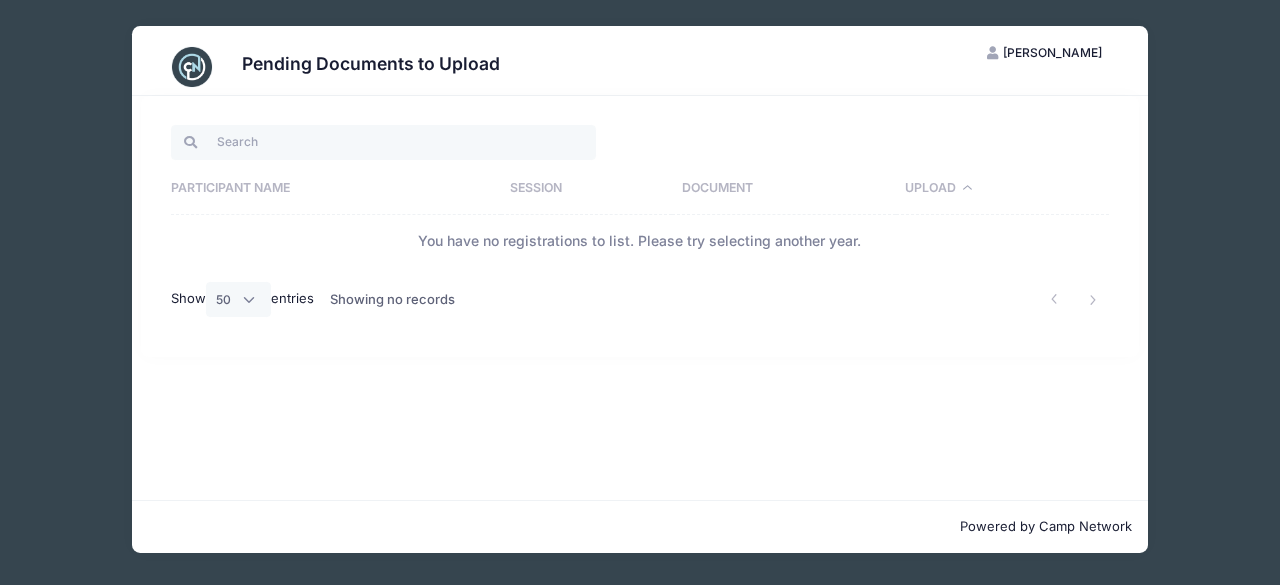 click on "Participant Name" at bounding box center (336, 189) 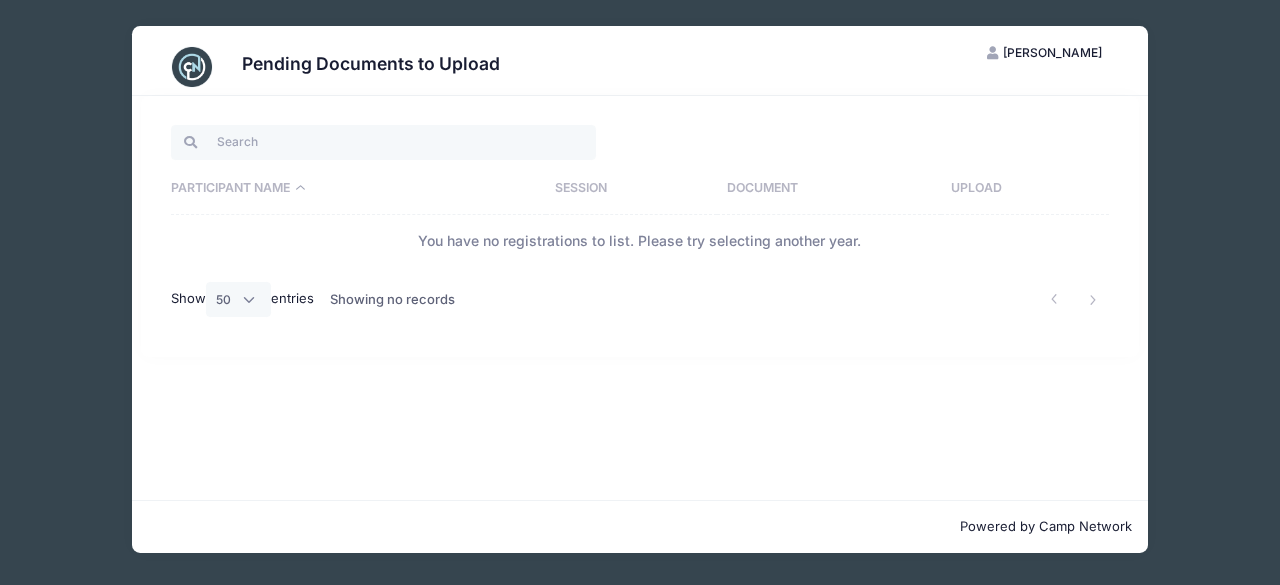 click on "Participant Name Session Document Upload
You have no registrations to list. Please try selecting another year.
Show  All 10 25 50  entries Showing no records" at bounding box center (640, 298) 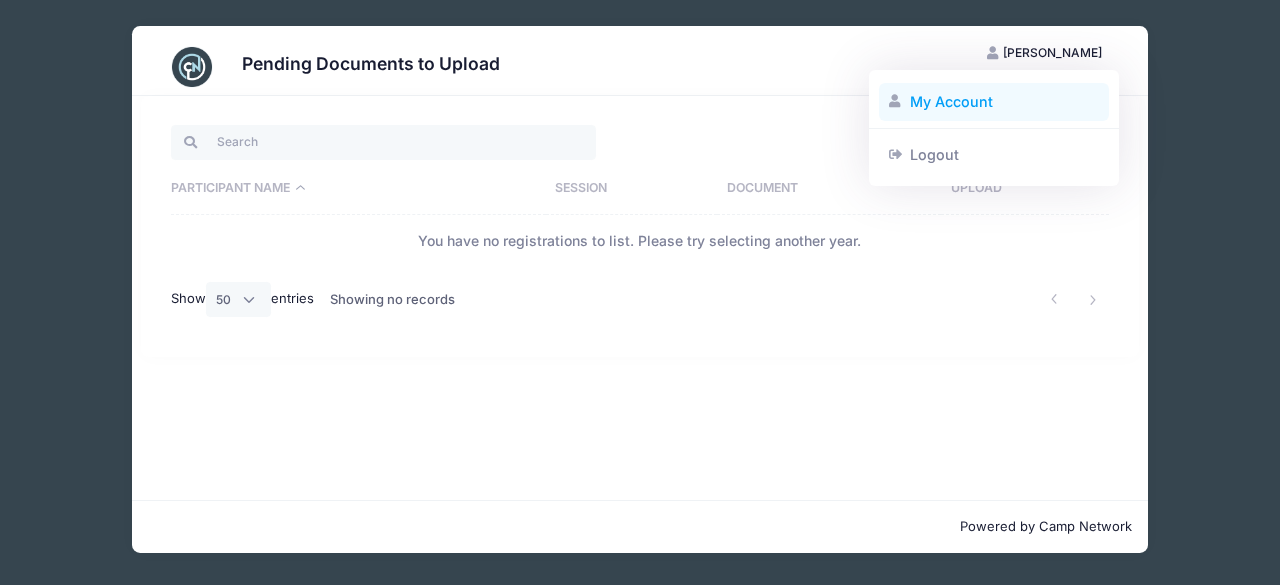 click on "My Account" at bounding box center [994, 102] 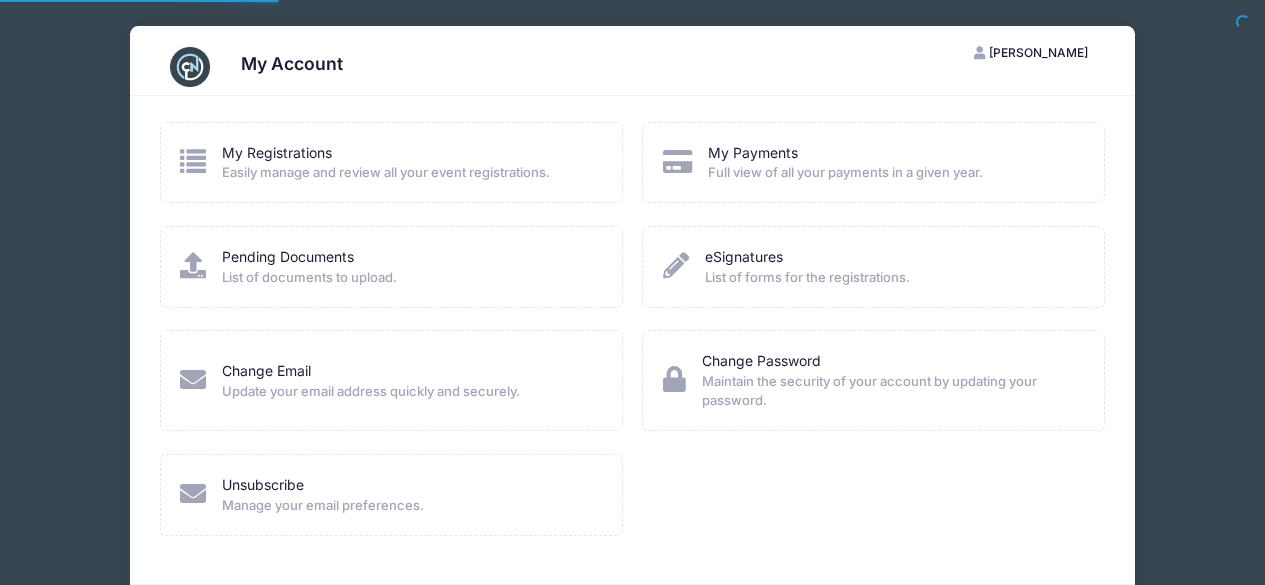 scroll, scrollTop: 0, scrollLeft: 0, axis: both 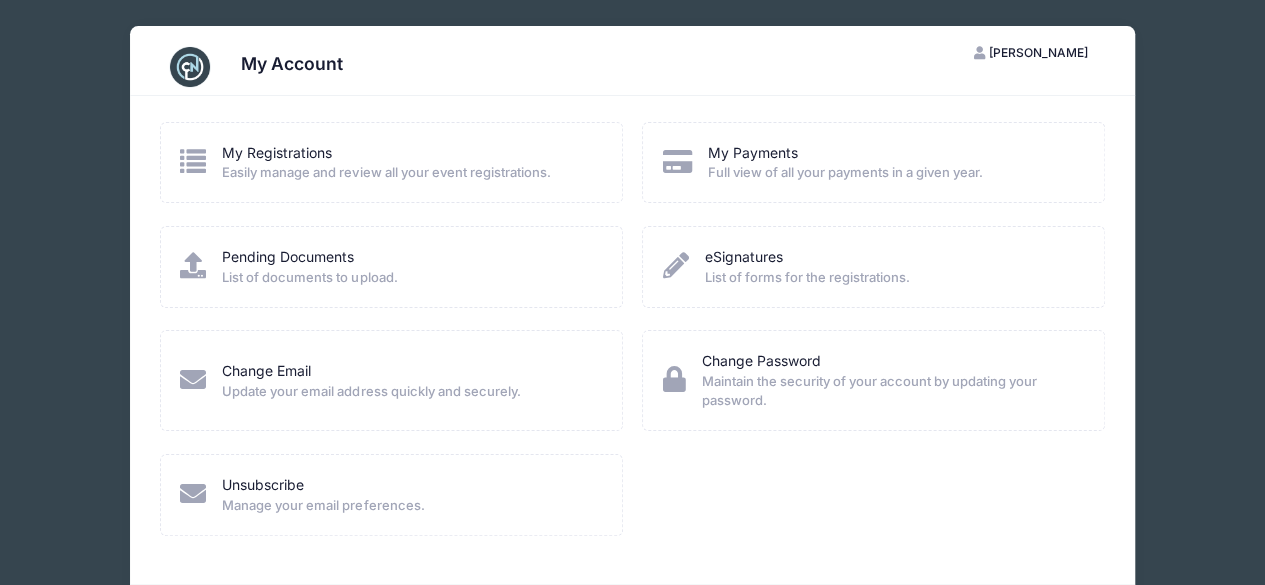 click on "Easily manage and review all your event registrations." at bounding box center [386, 173] 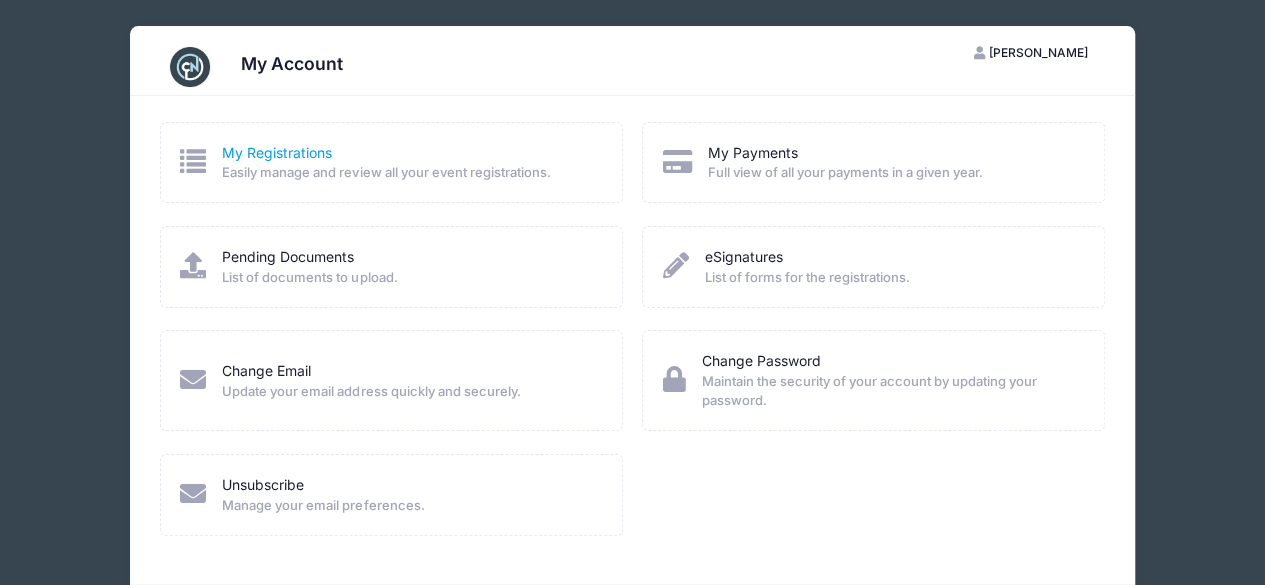 click on "My Registrations" at bounding box center [277, 152] 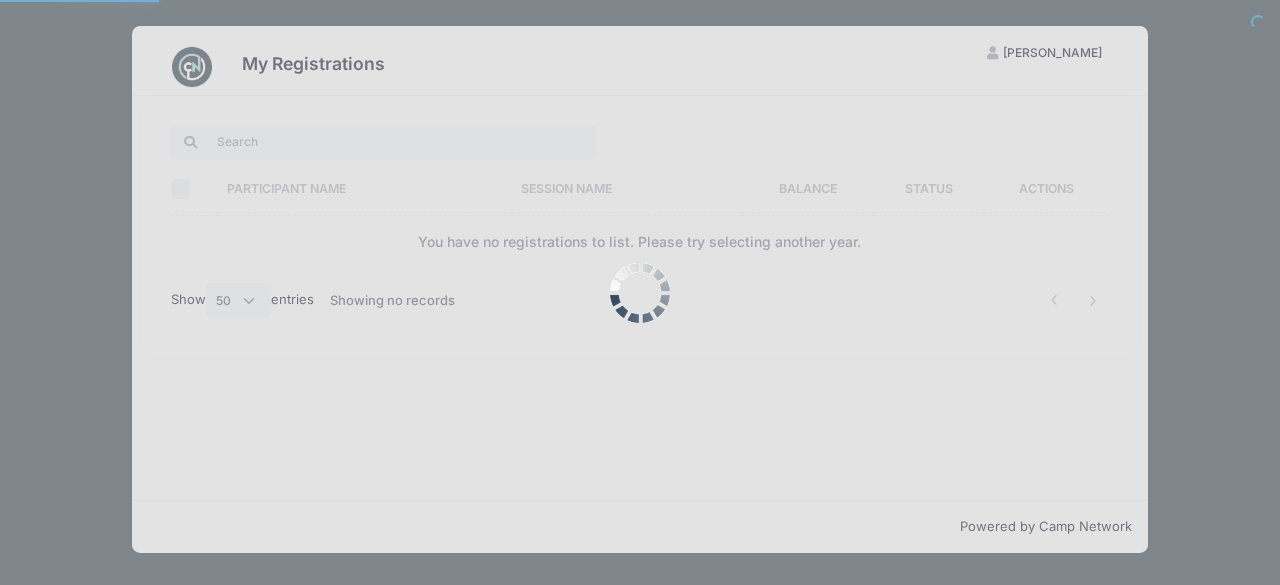 select on "50" 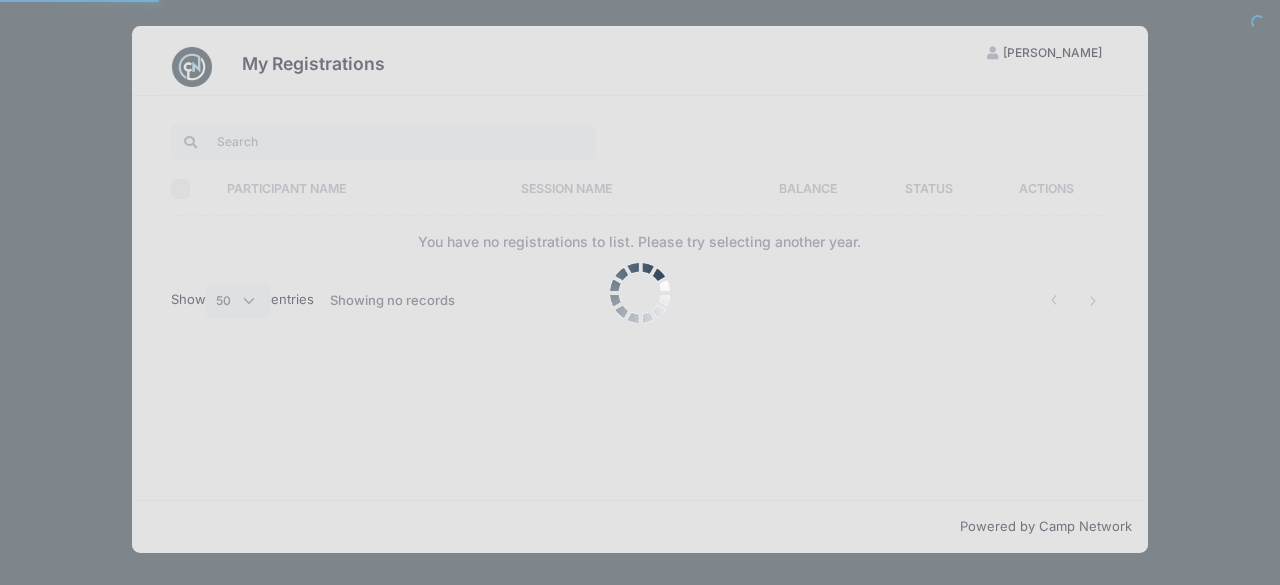 scroll, scrollTop: 0, scrollLeft: 0, axis: both 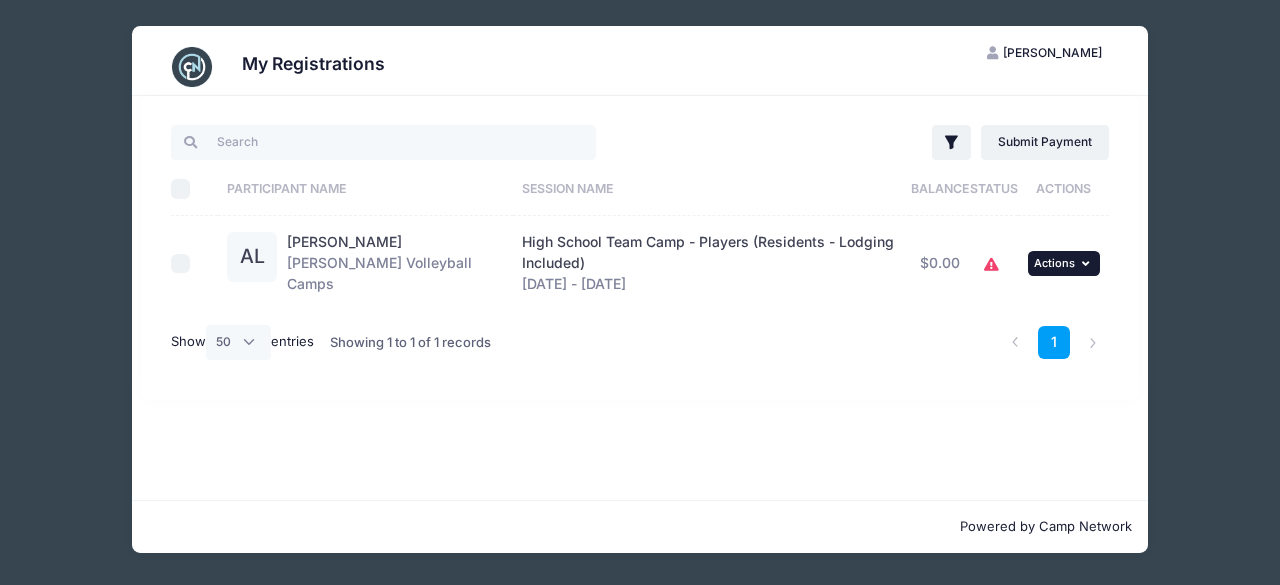 click on "Actions" at bounding box center (1054, 263) 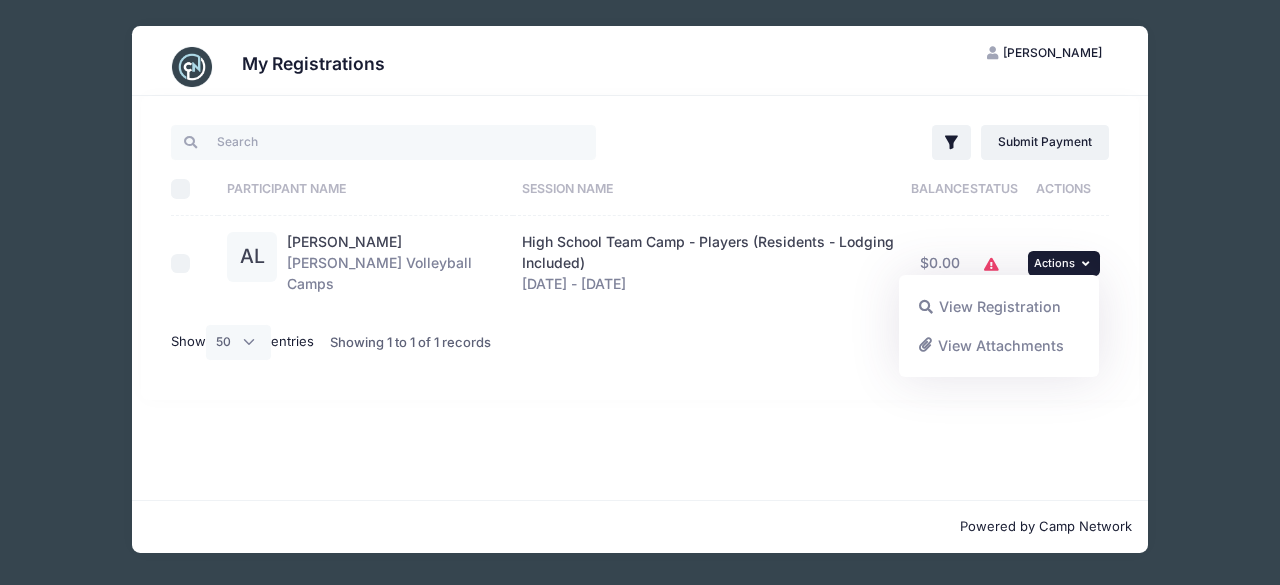 click 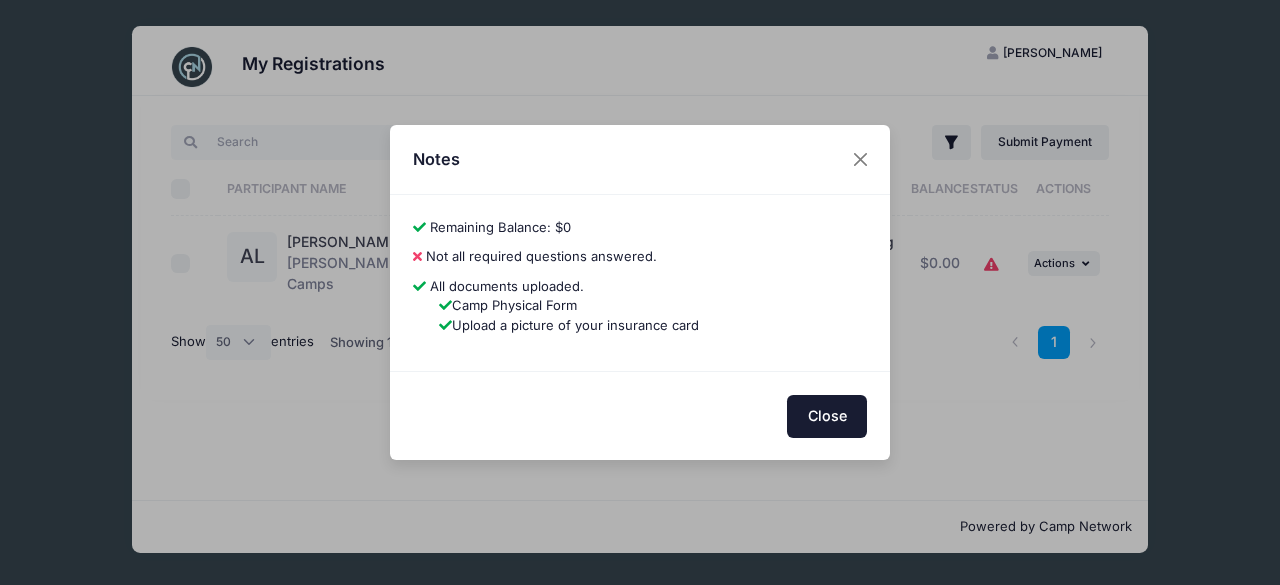 click on "Close" at bounding box center (827, 416) 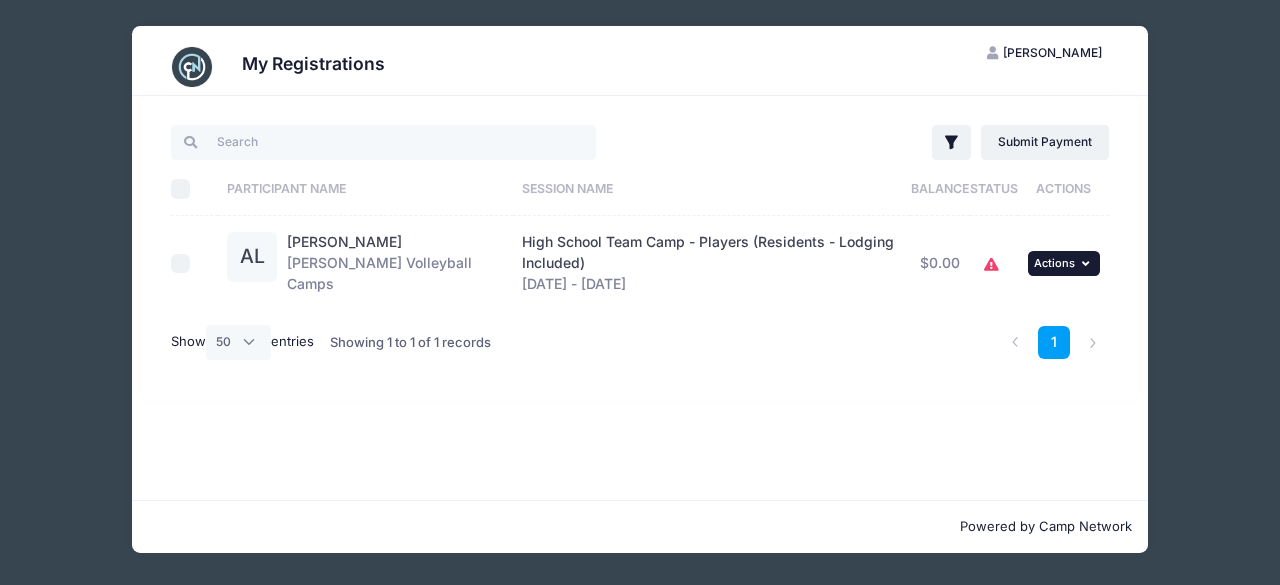 click on "Actions" at bounding box center [1054, 263] 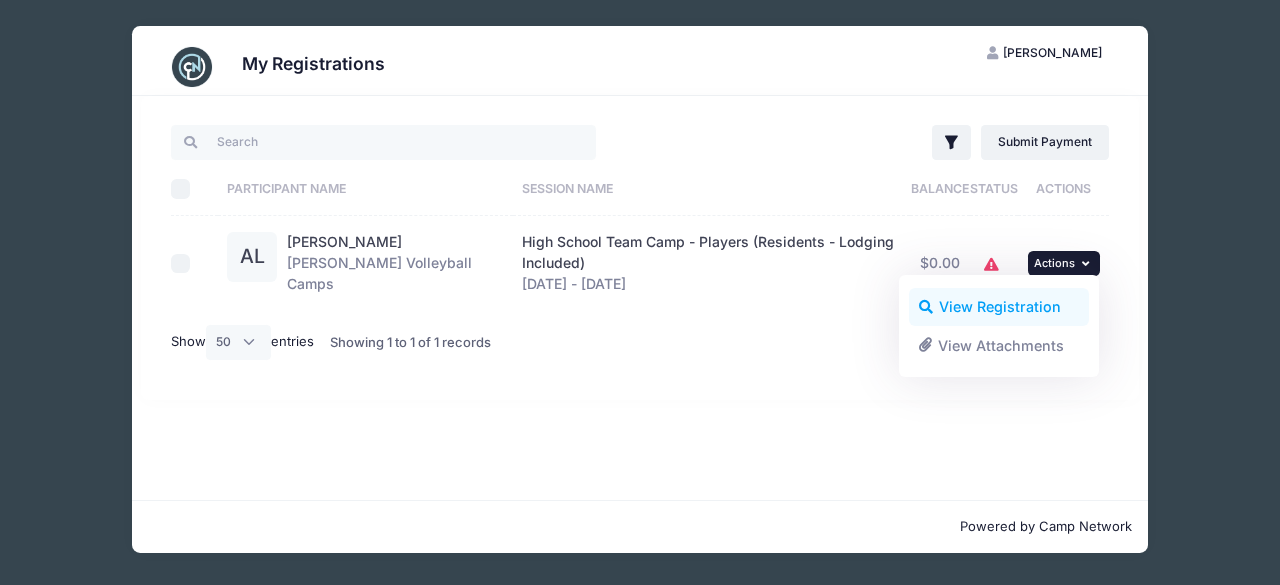 click on "View Registration" at bounding box center [999, 307] 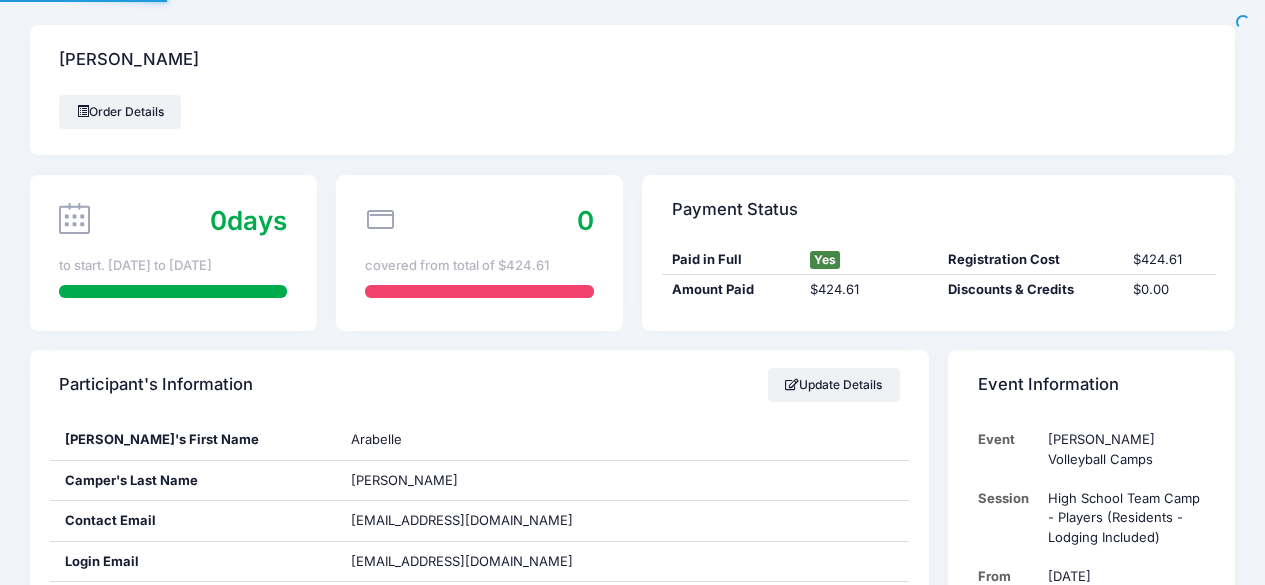 scroll, scrollTop: 0, scrollLeft: 0, axis: both 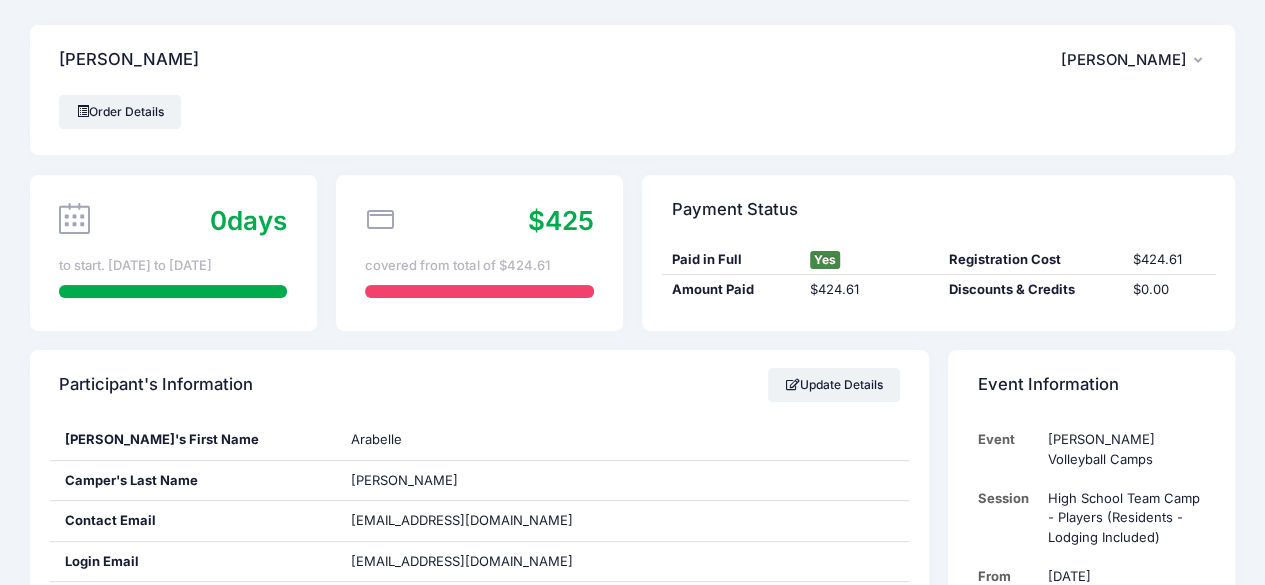 click on "CL [PERSON_NAME]" at bounding box center [1133, 60] 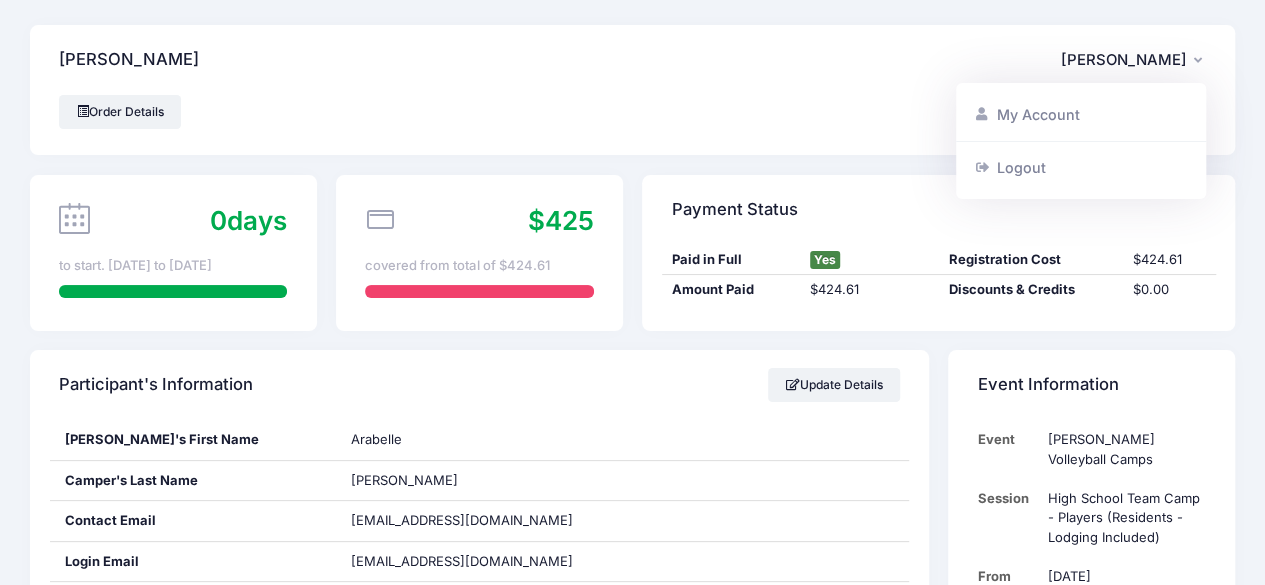 click on "CL [PERSON_NAME]" at bounding box center [1133, 60] 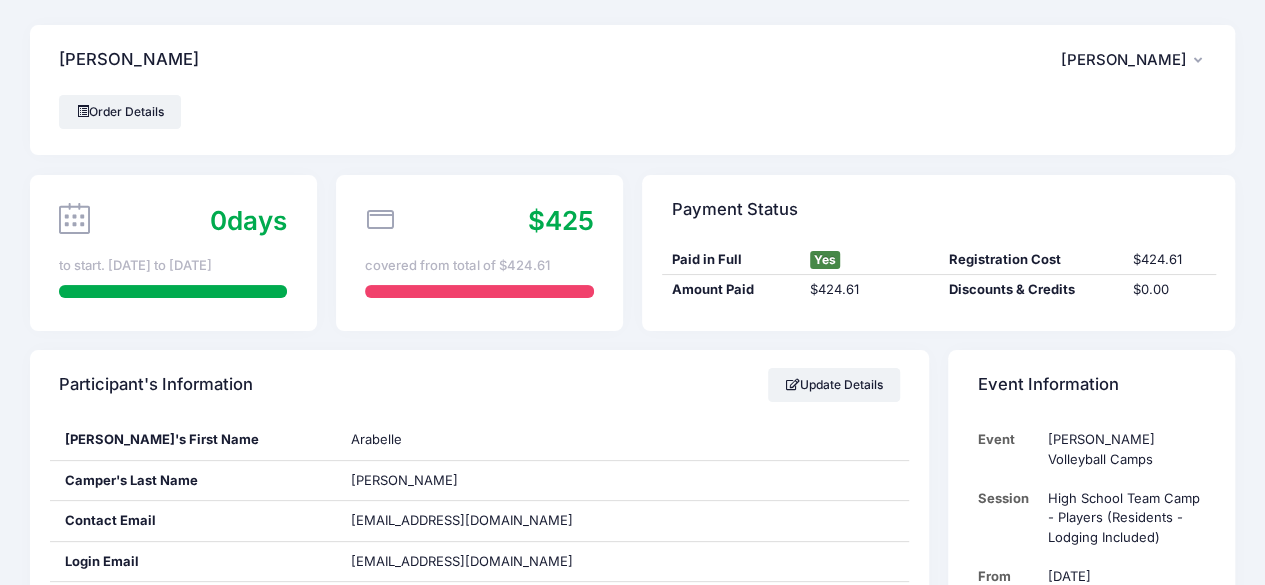 click on "[PERSON_NAME]" at bounding box center [1124, 60] 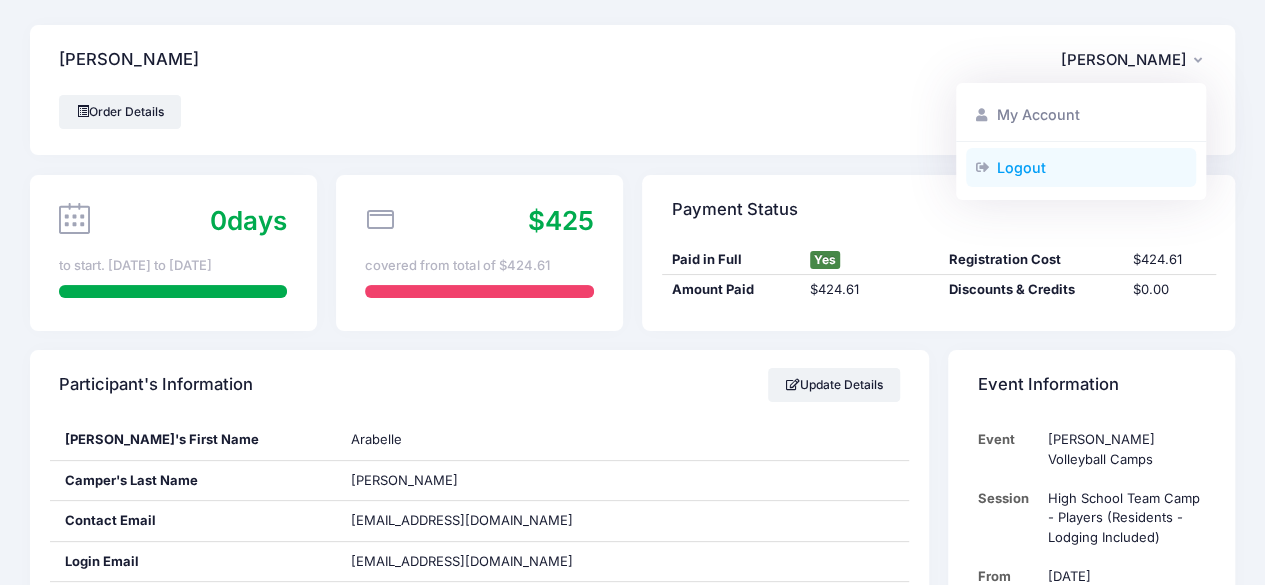 click on "Logout" at bounding box center [1081, 167] 